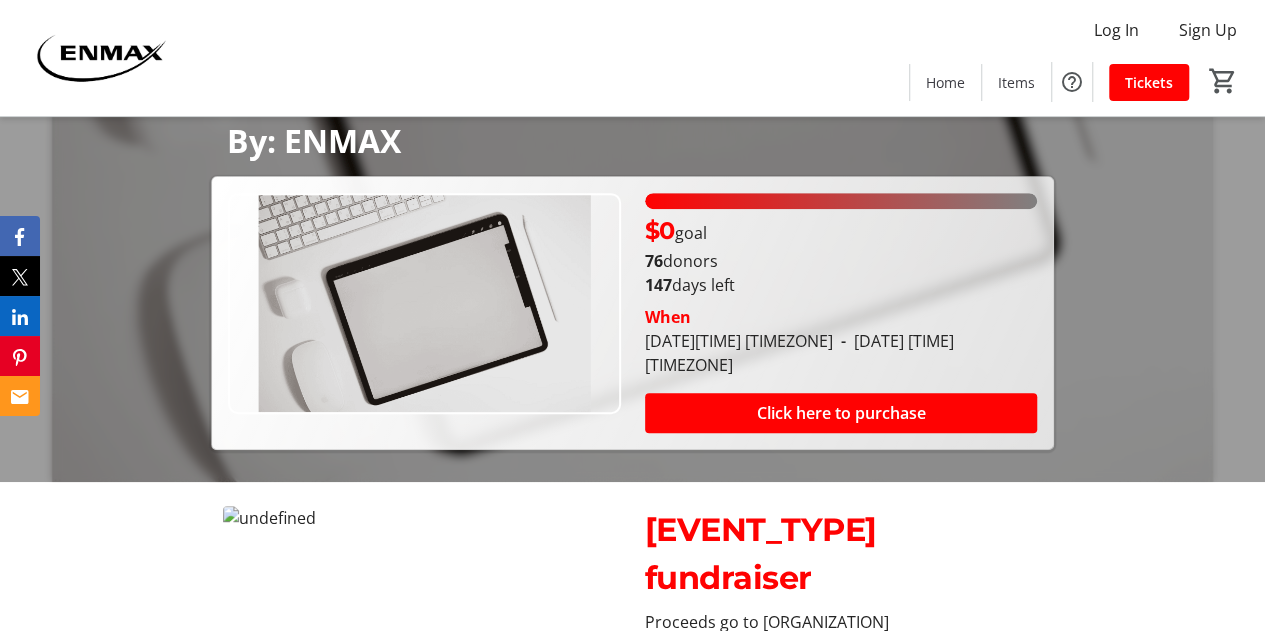 scroll, scrollTop: 488, scrollLeft: 0, axis: vertical 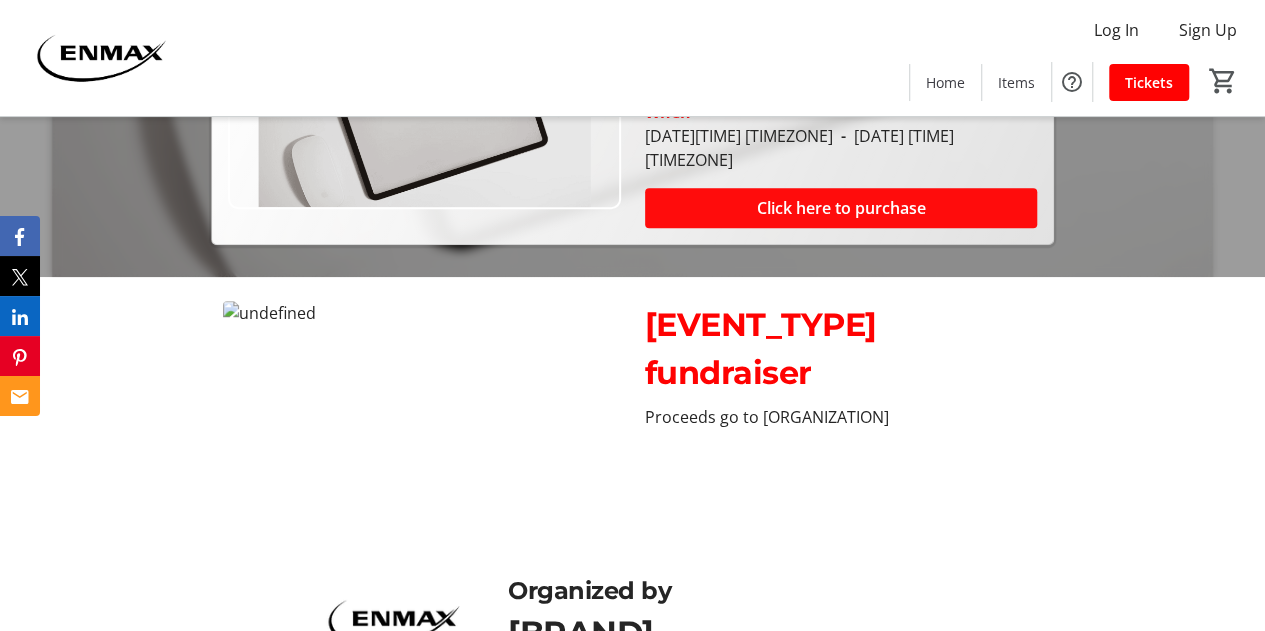 click at bounding box center [841, 208] 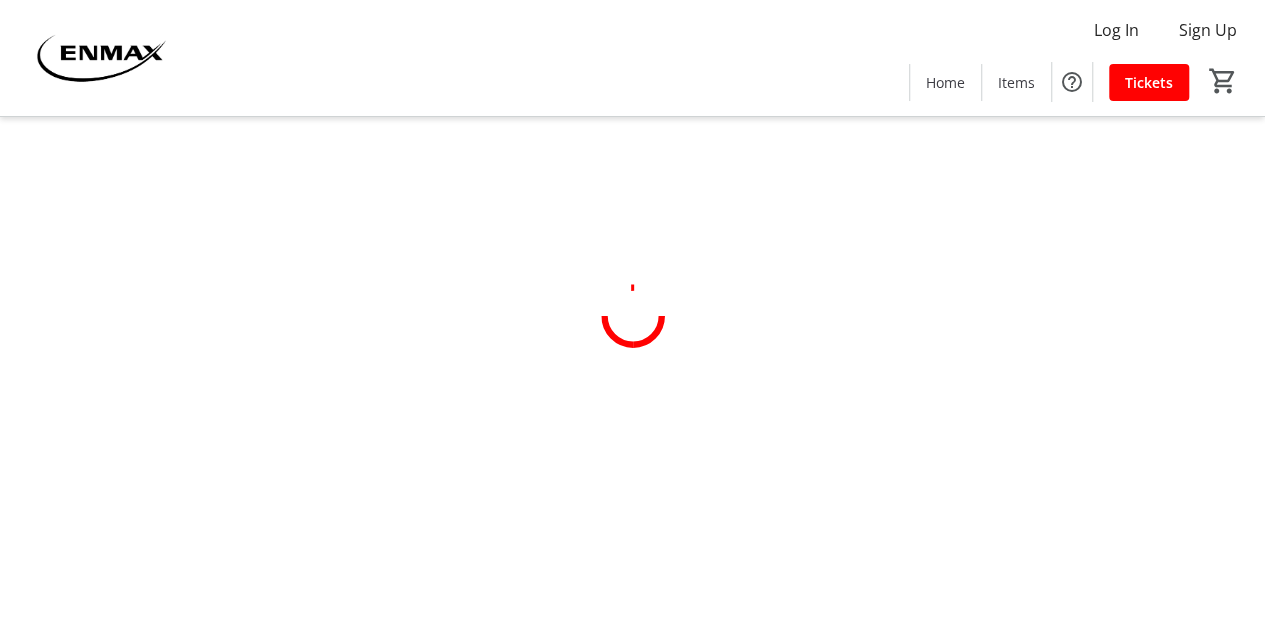 scroll, scrollTop: 0, scrollLeft: 0, axis: both 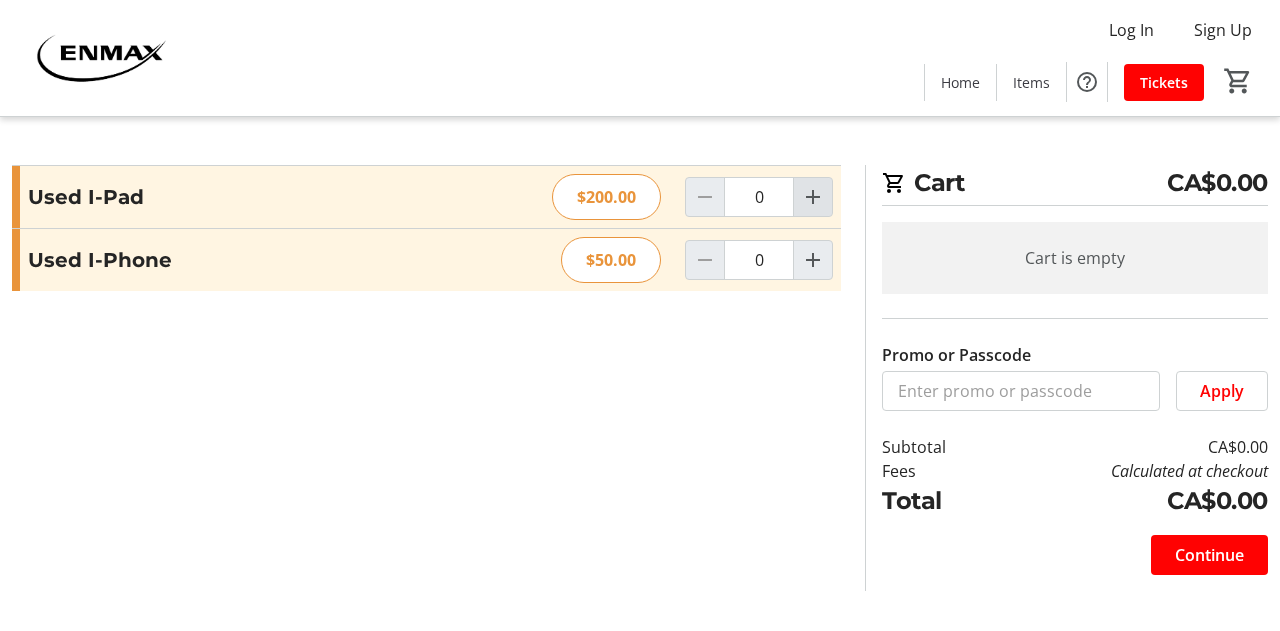 click 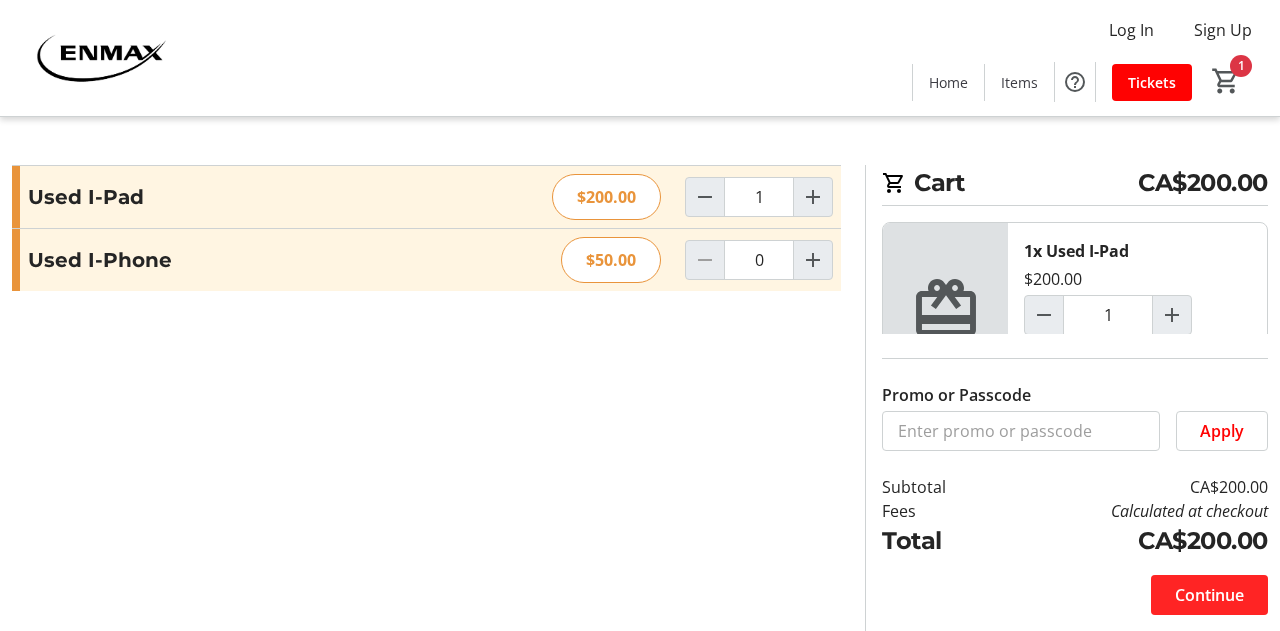 click on "Continue" 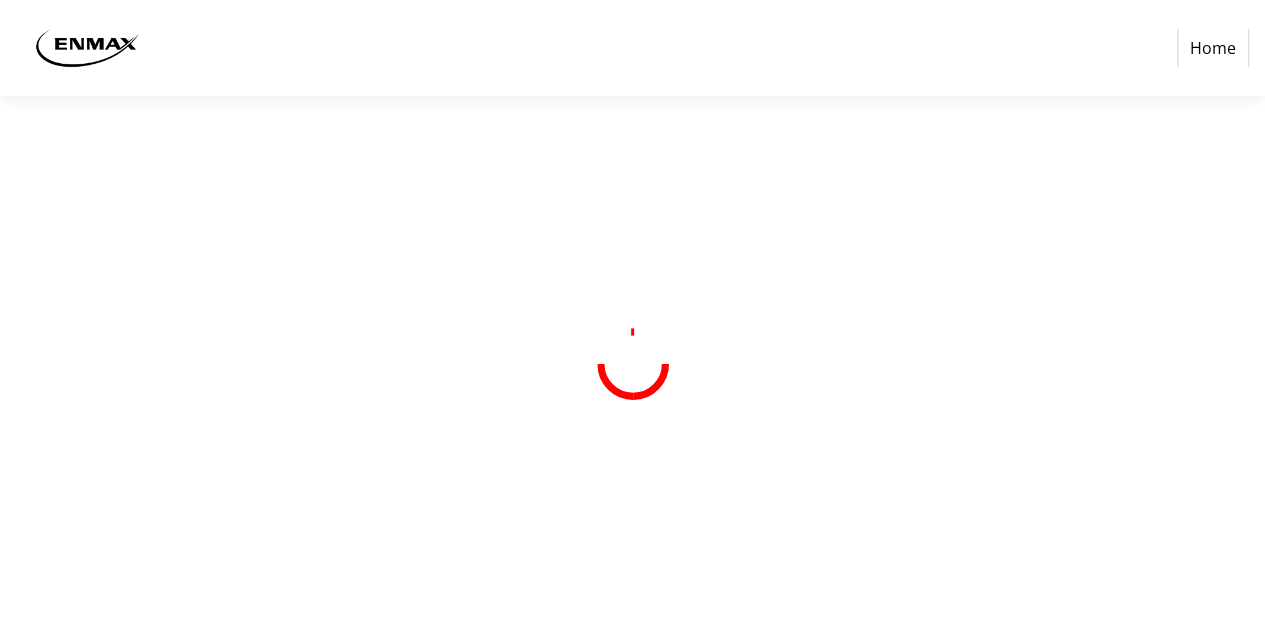 select on "CA" 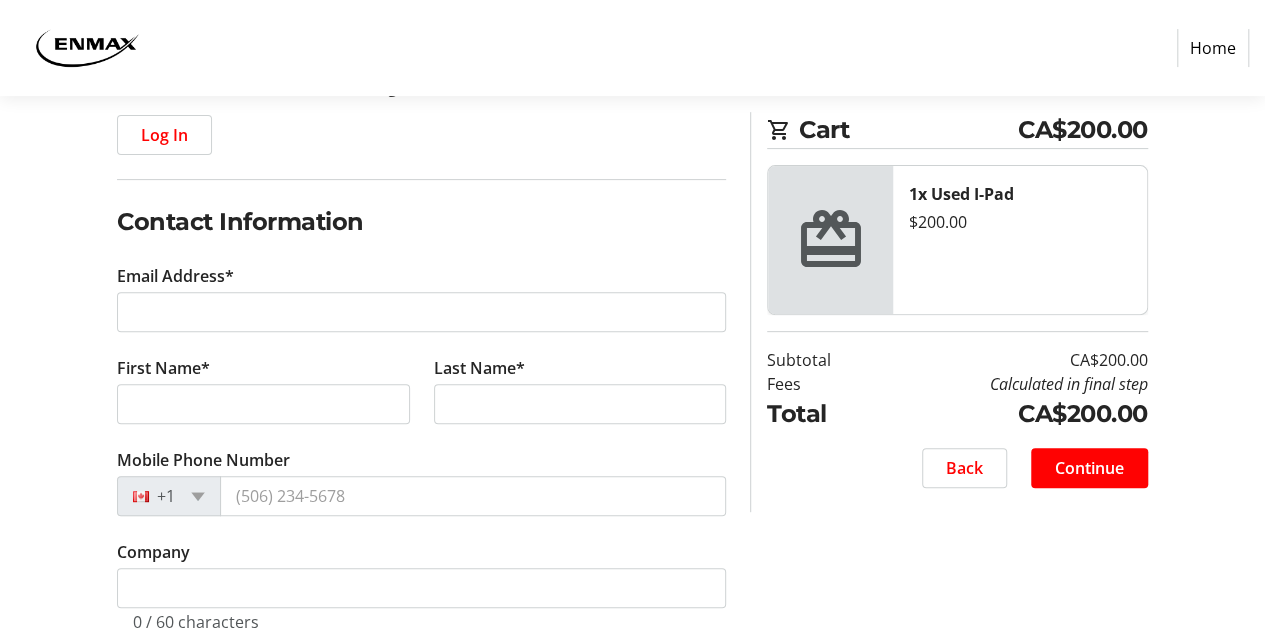 scroll, scrollTop: 300, scrollLeft: 0, axis: vertical 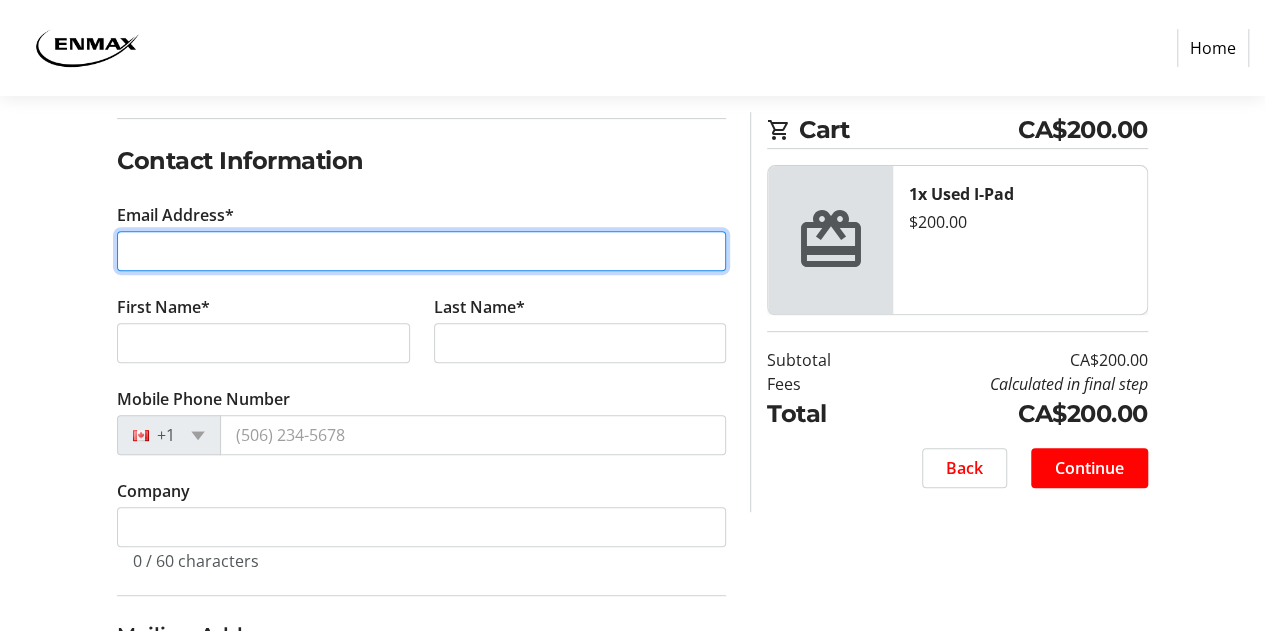 click on "Email Address*" at bounding box center [421, 251] 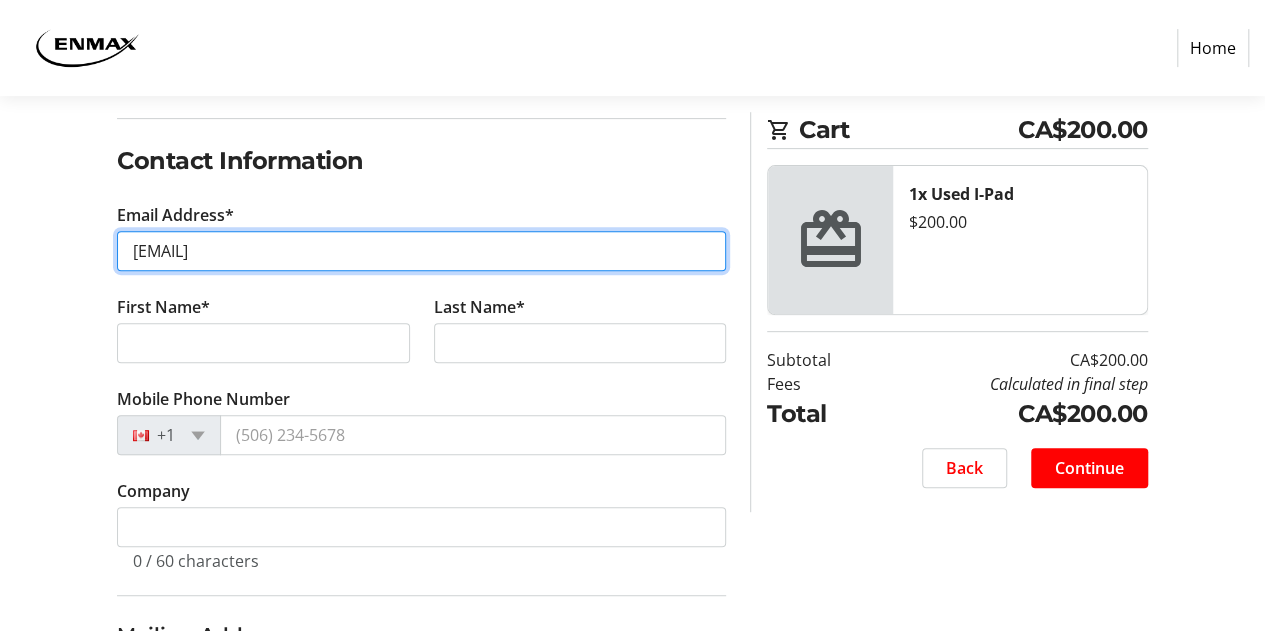type on "[EMAIL]" 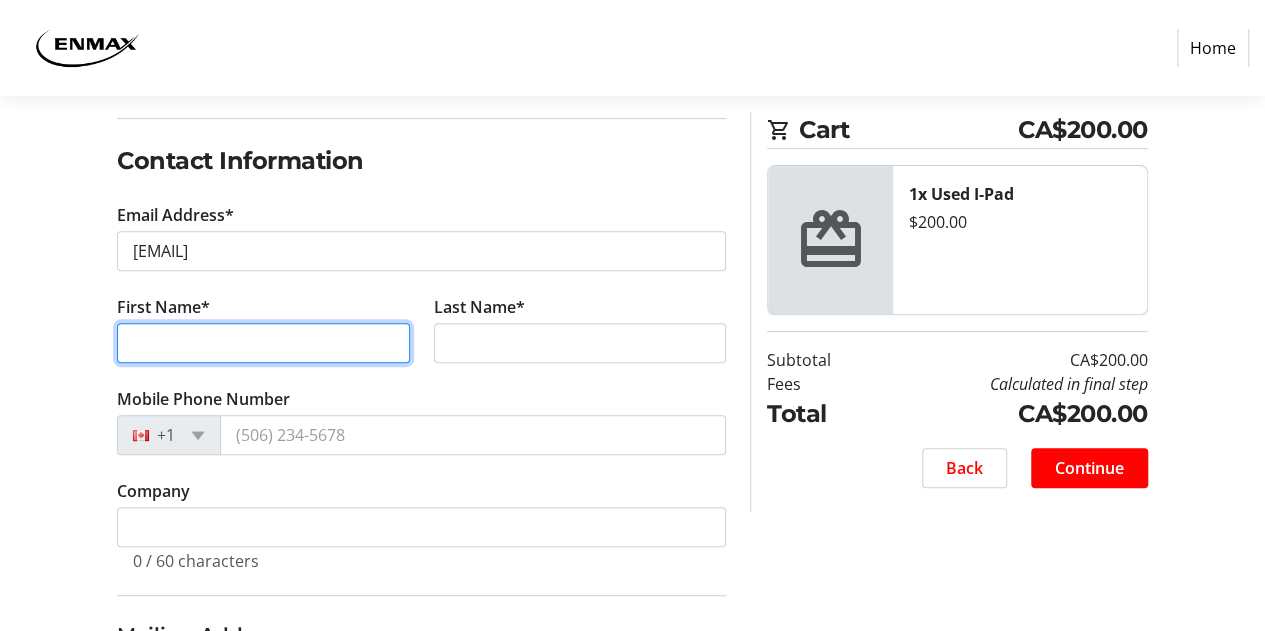 click on "First Name*" at bounding box center [263, 343] 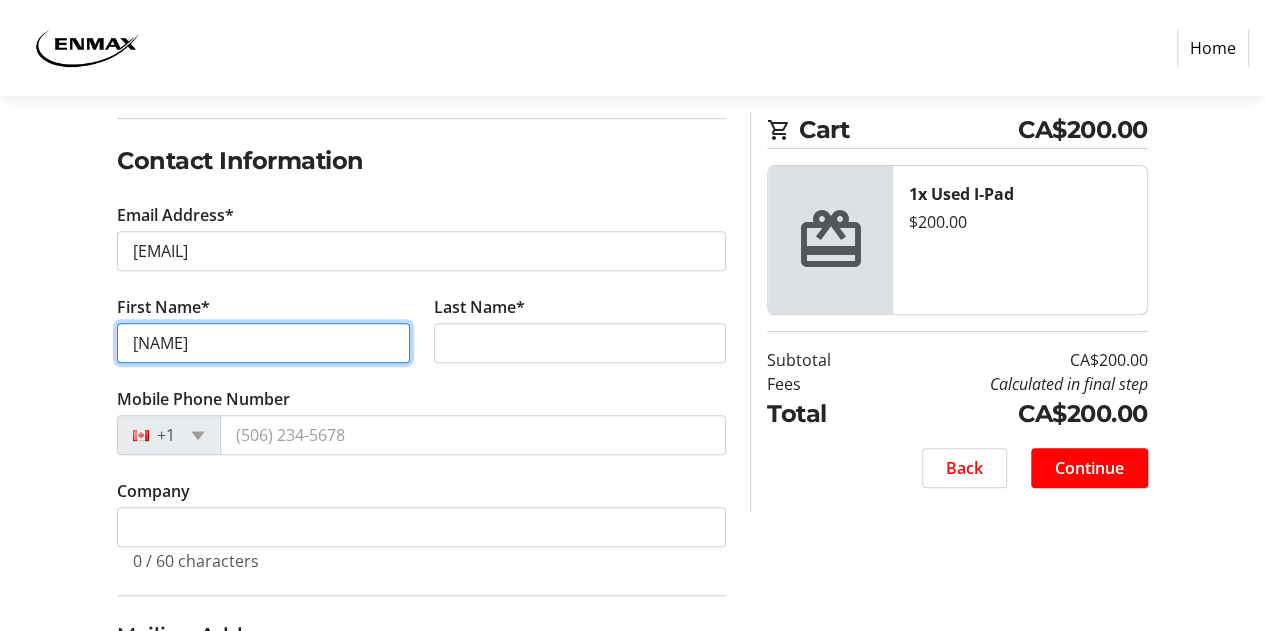 type on "[NAME]" 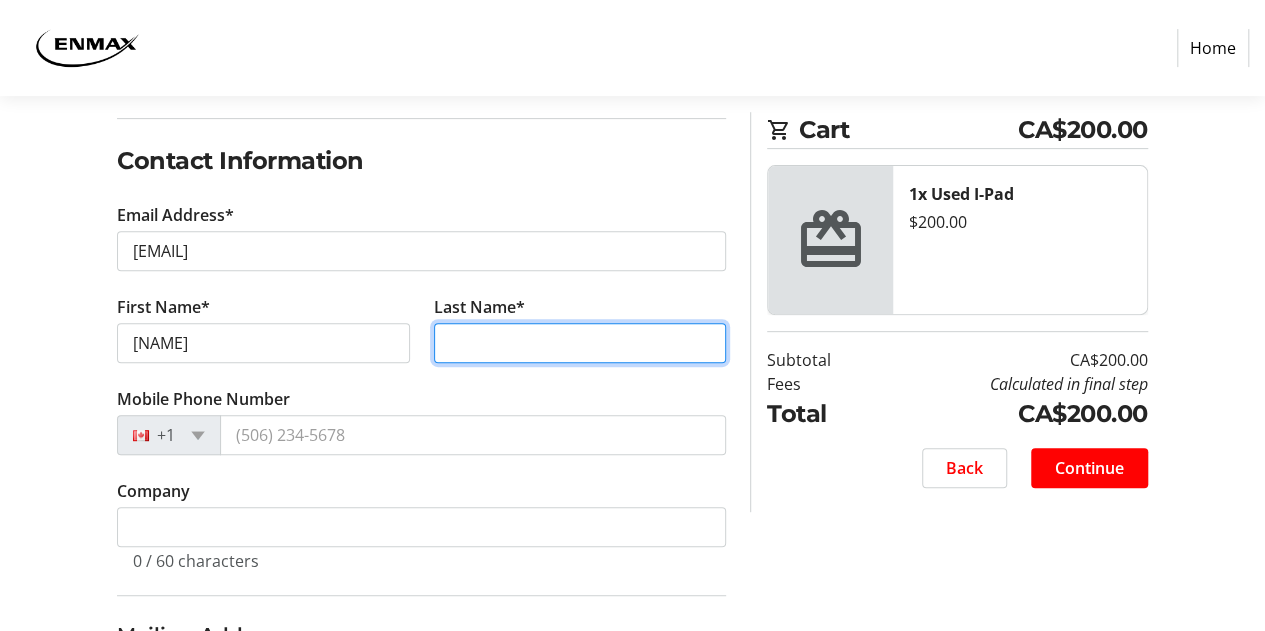 click on "Last Name*" at bounding box center (580, 343) 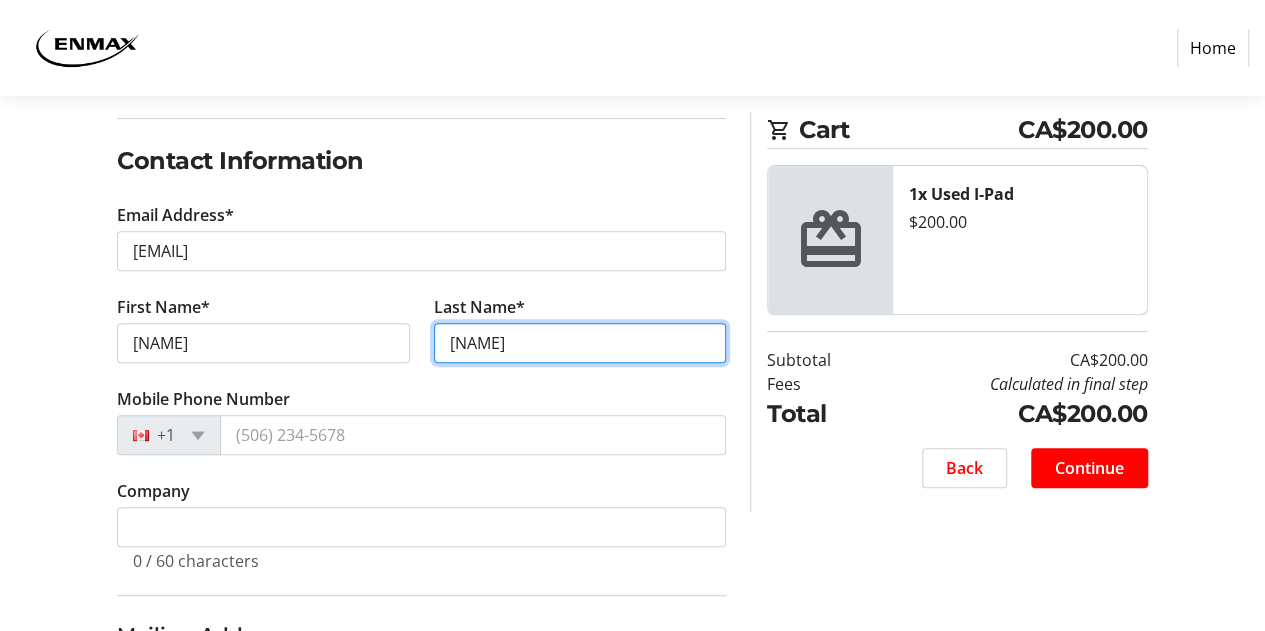 type on "[NAME]" 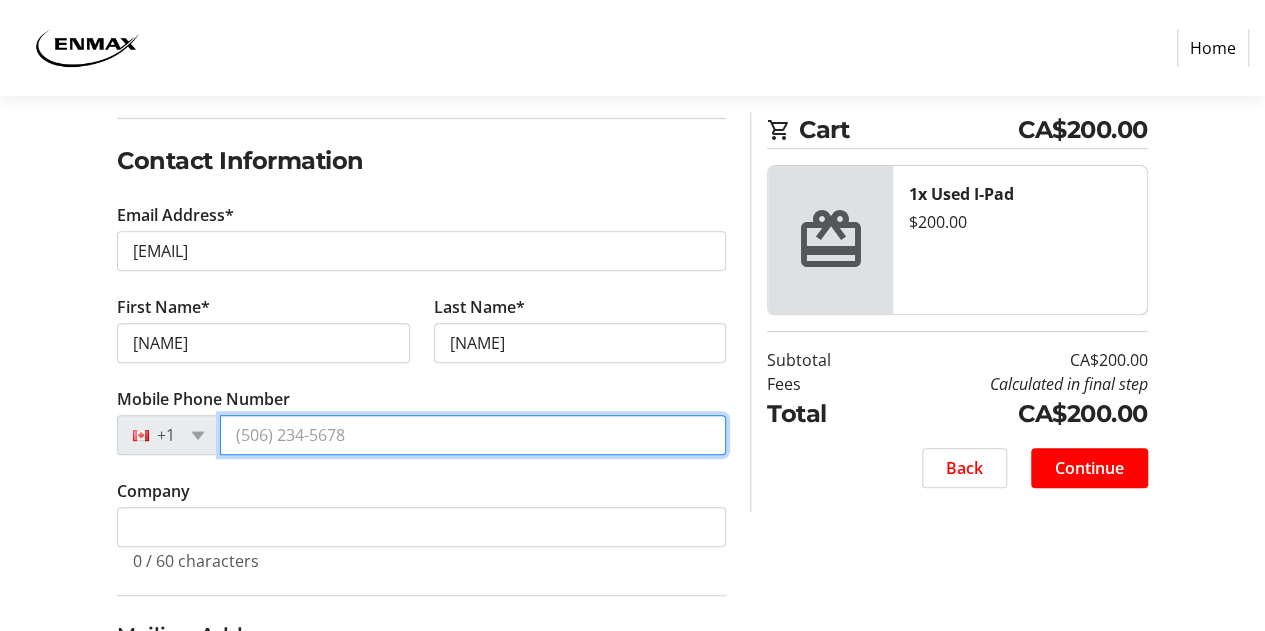 click on "Mobile Phone Number" at bounding box center (473, 435) 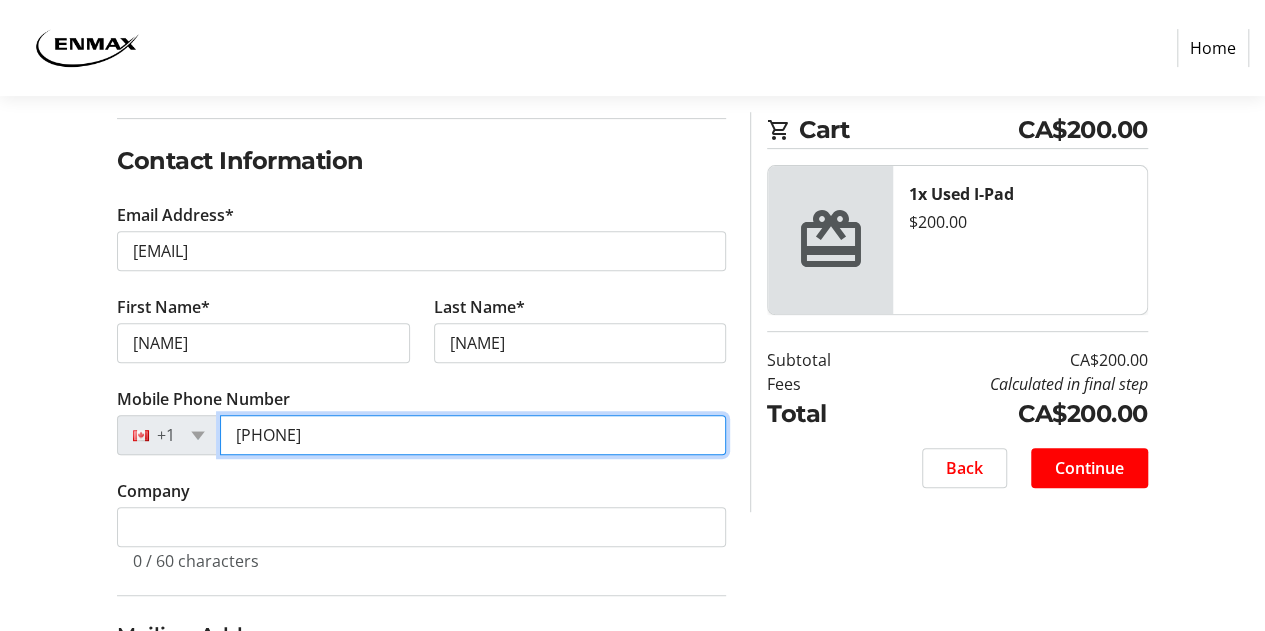 scroll, scrollTop: 400, scrollLeft: 0, axis: vertical 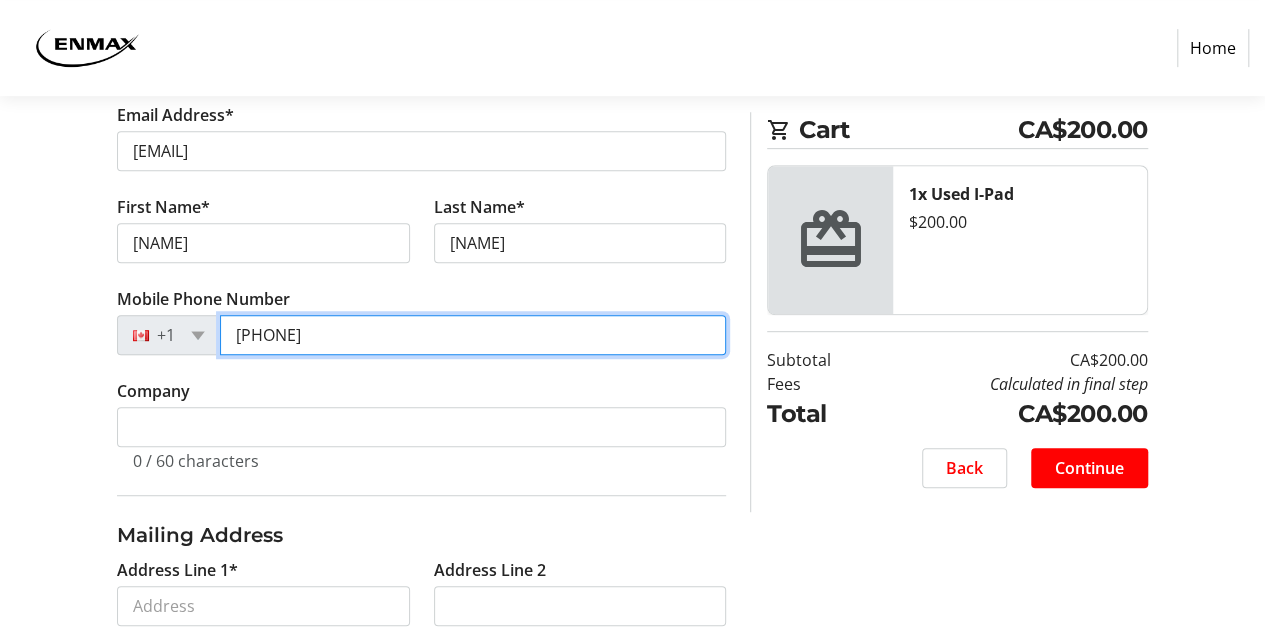 type on "[PHONE]" 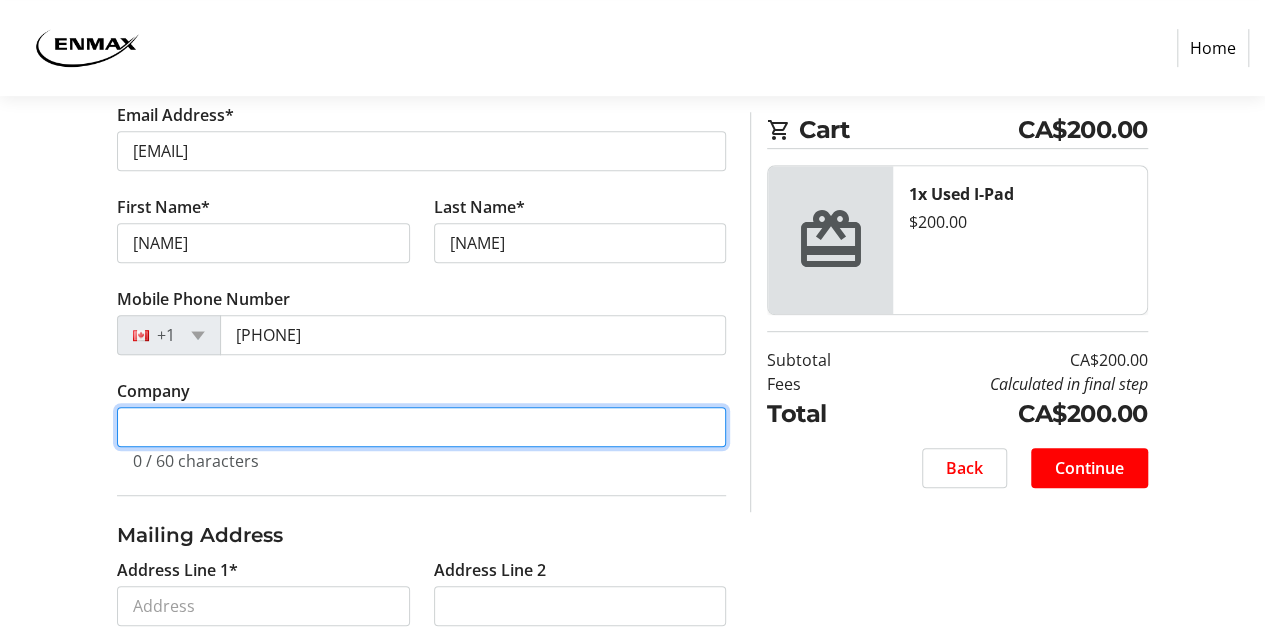 click on "Company" at bounding box center (421, 427) 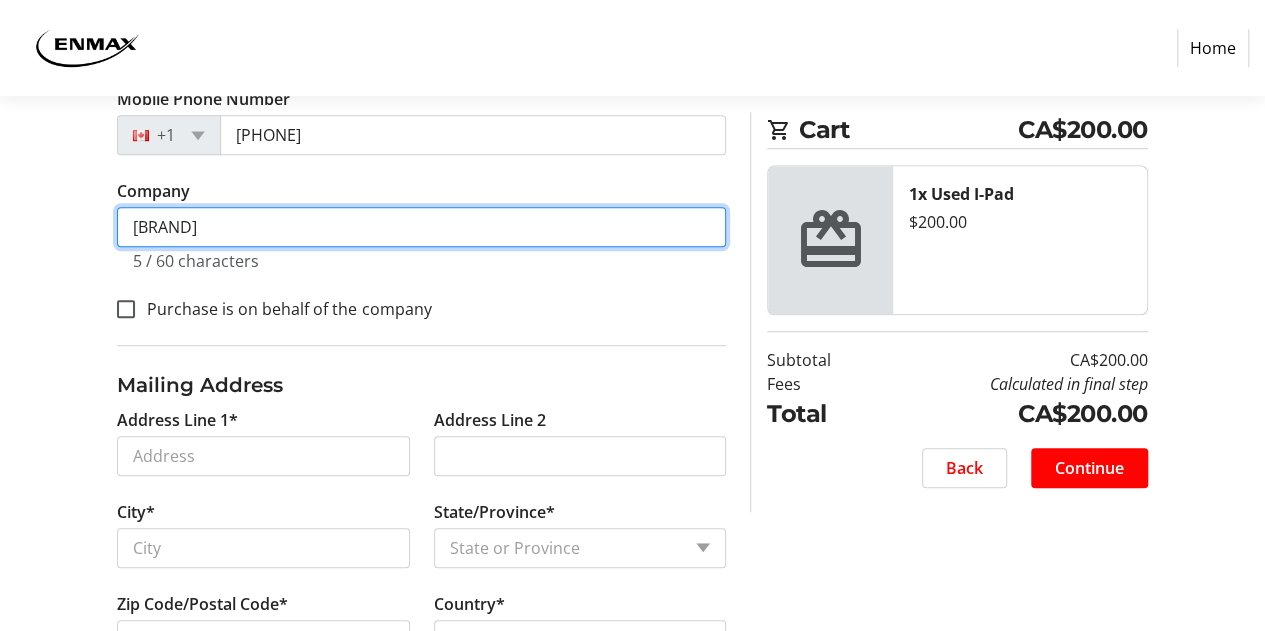 scroll, scrollTop: 671, scrollLeft: 0, axis: vertical 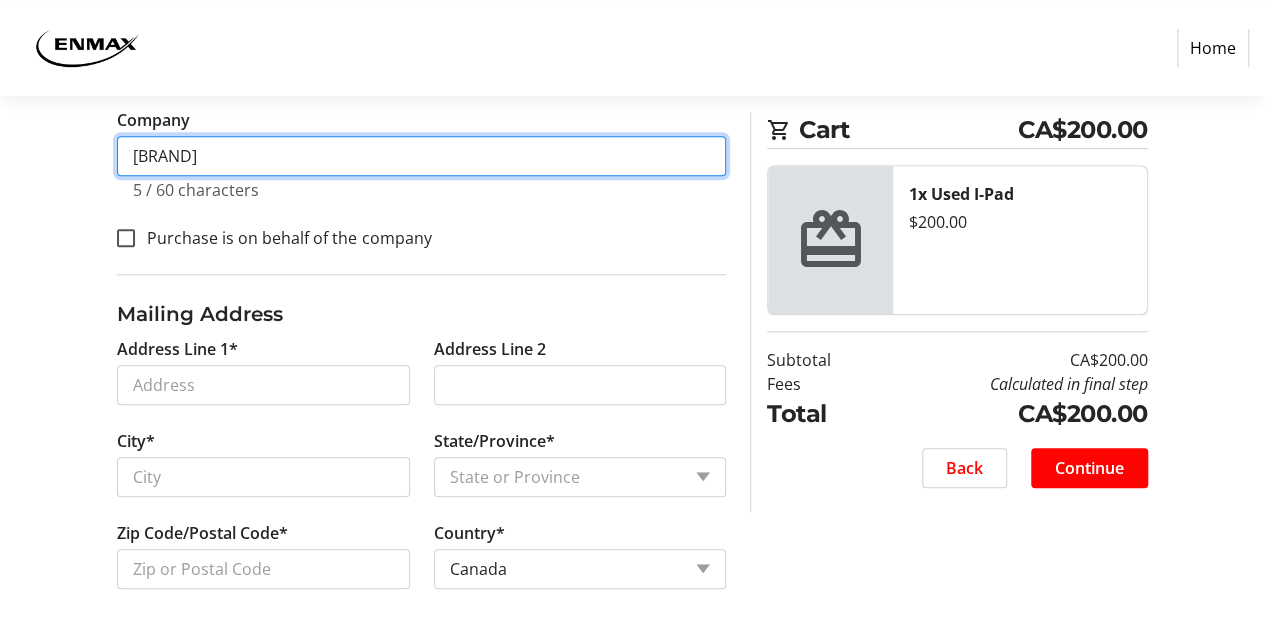 type on "[BRAND]" 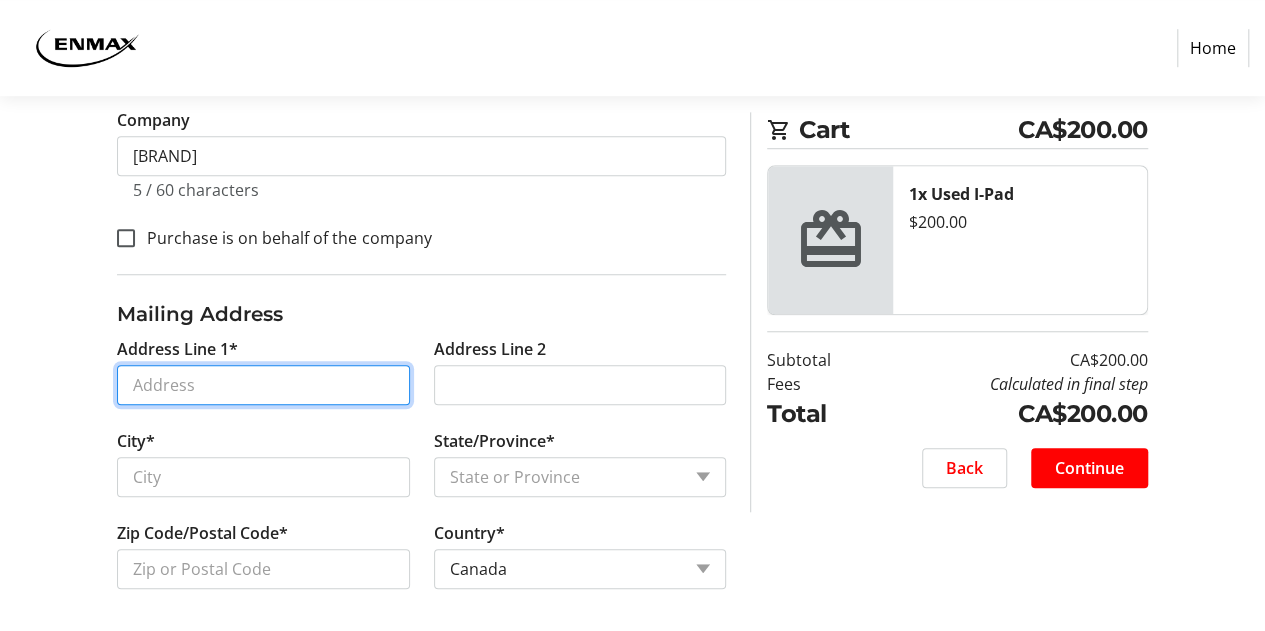 click on "Address Line 1*" at bounding box center [263, 385] 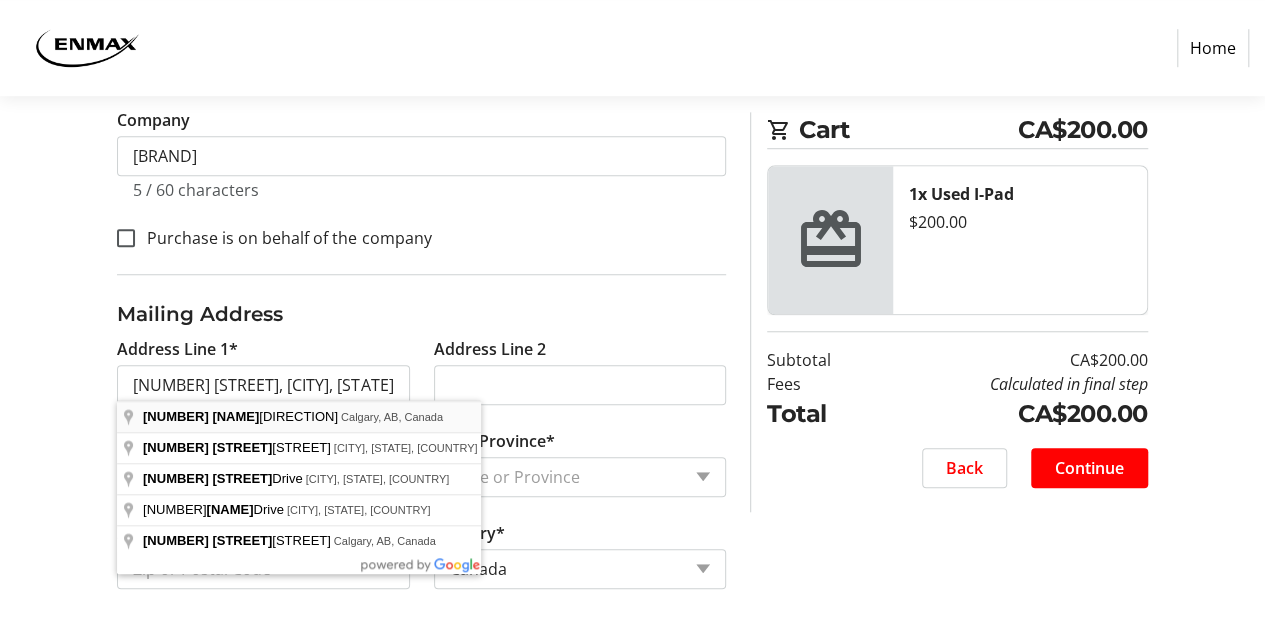 type on "[NUMBER] [STREET]" 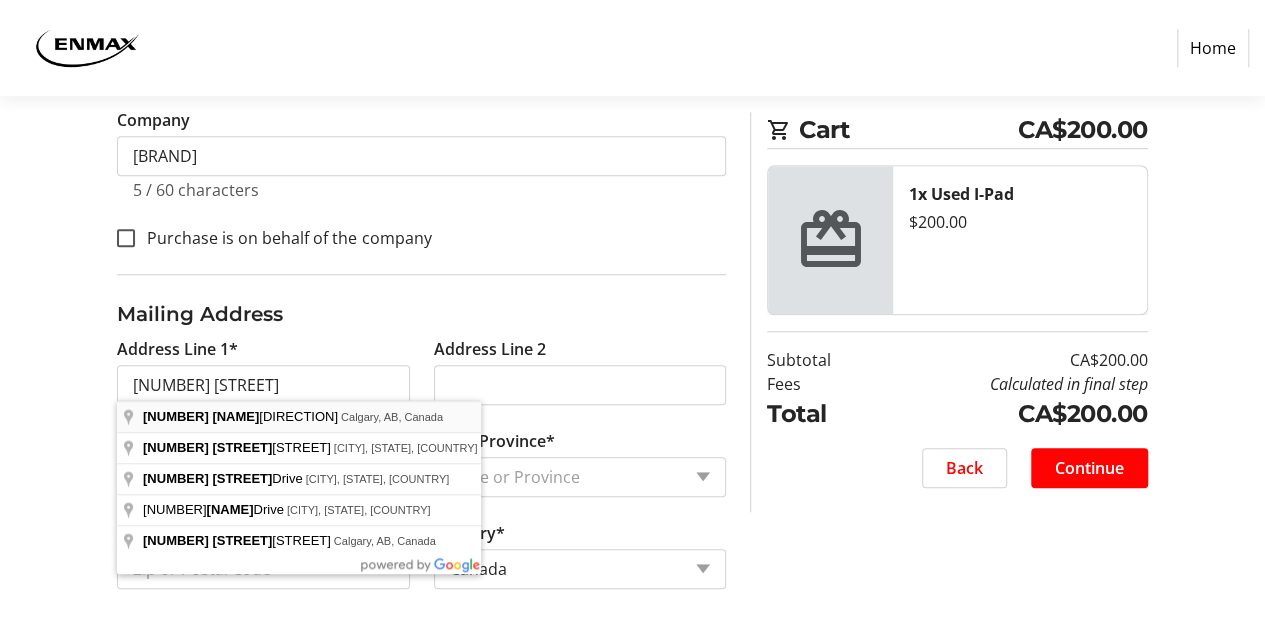 select on "AB" 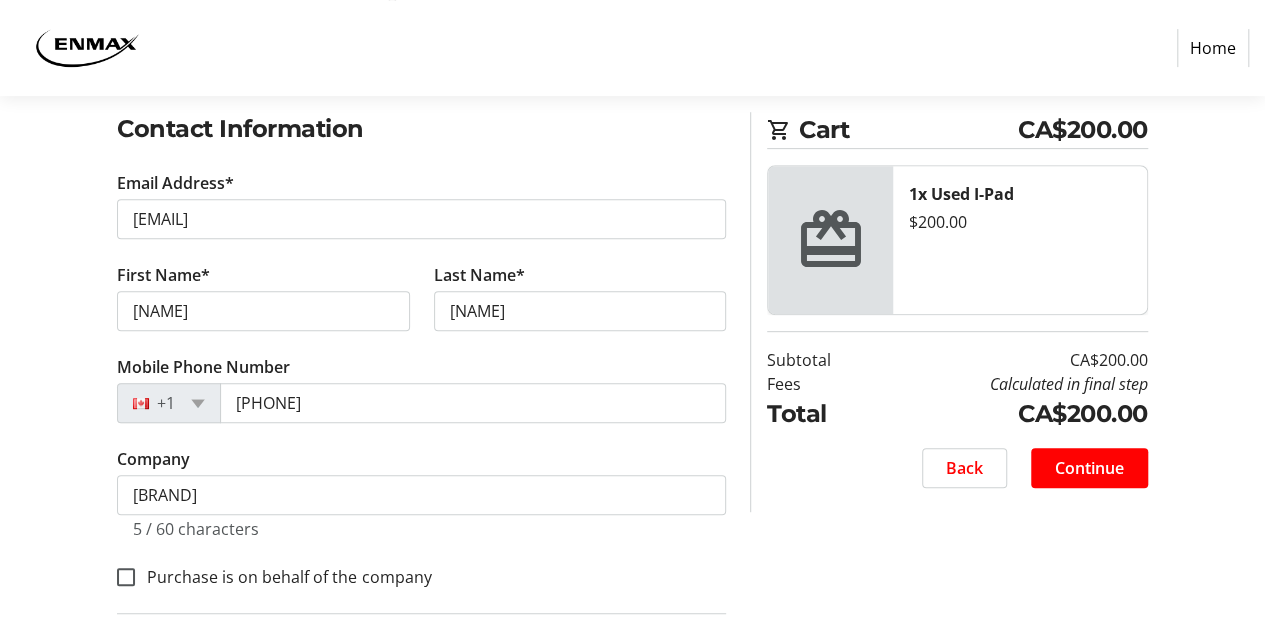 scroll, scrollTop: 500, scrollLeft: 0, axis: vertical 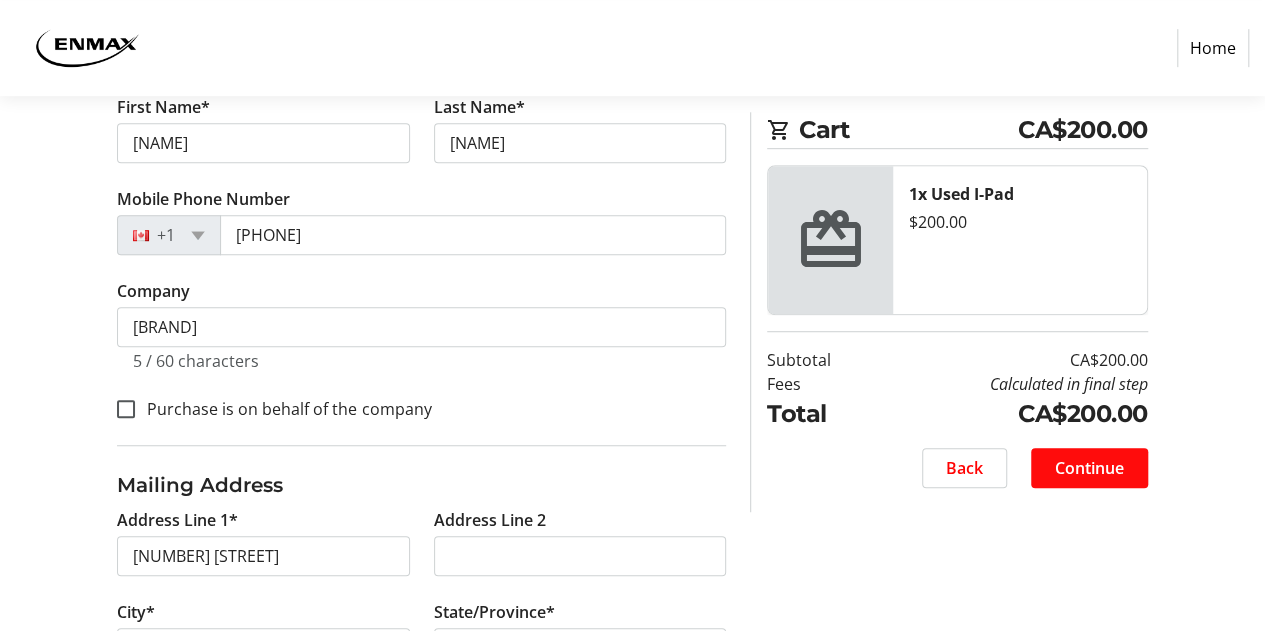 click on "Continue" 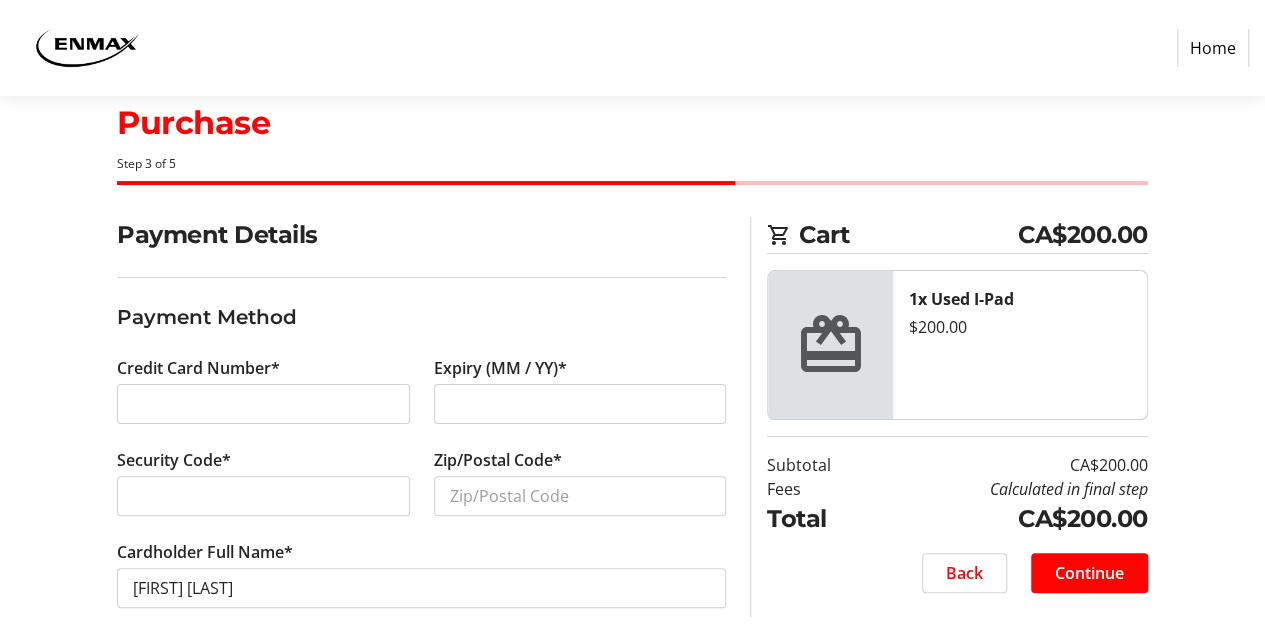 scroll, scrollTop: 67, scrollLeft: 0, axis: vertical 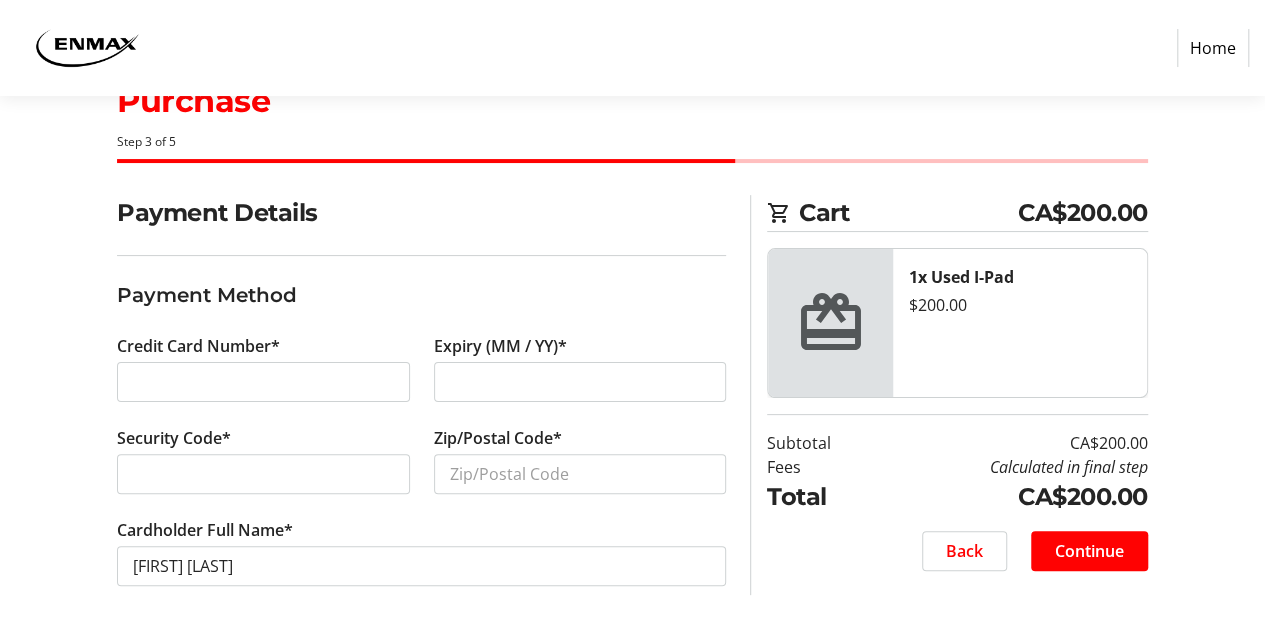 click at bounding box center [263, 382] 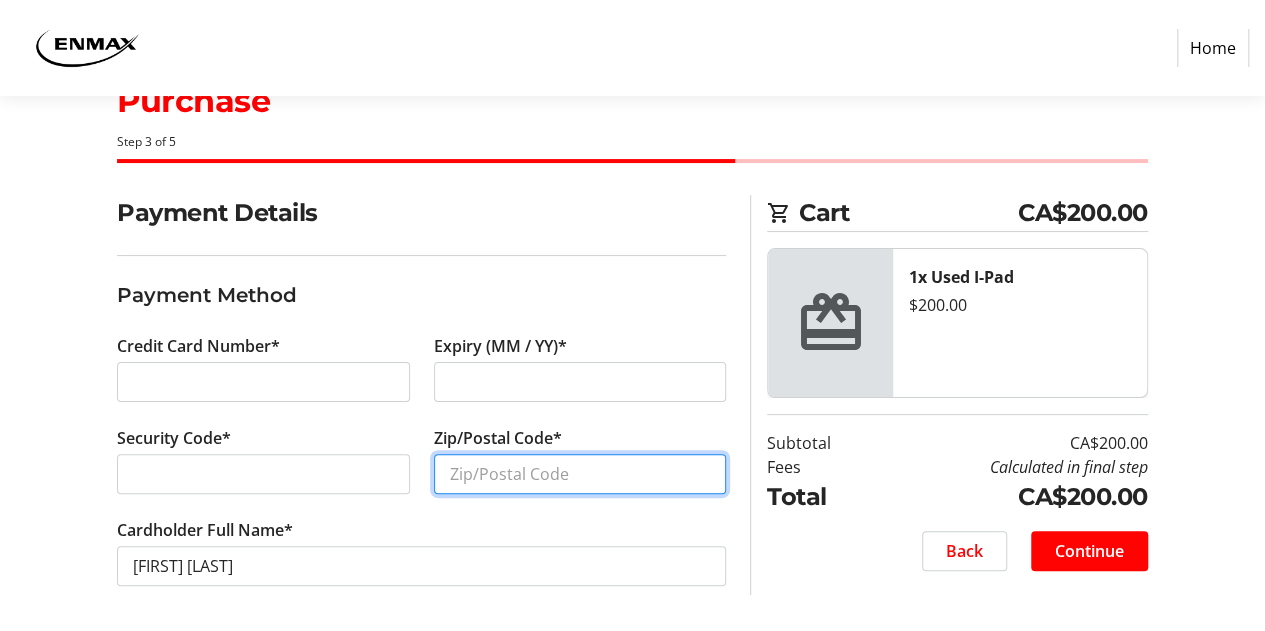 click on "Zip/Postal Code*" at bounding box center (580, 474) 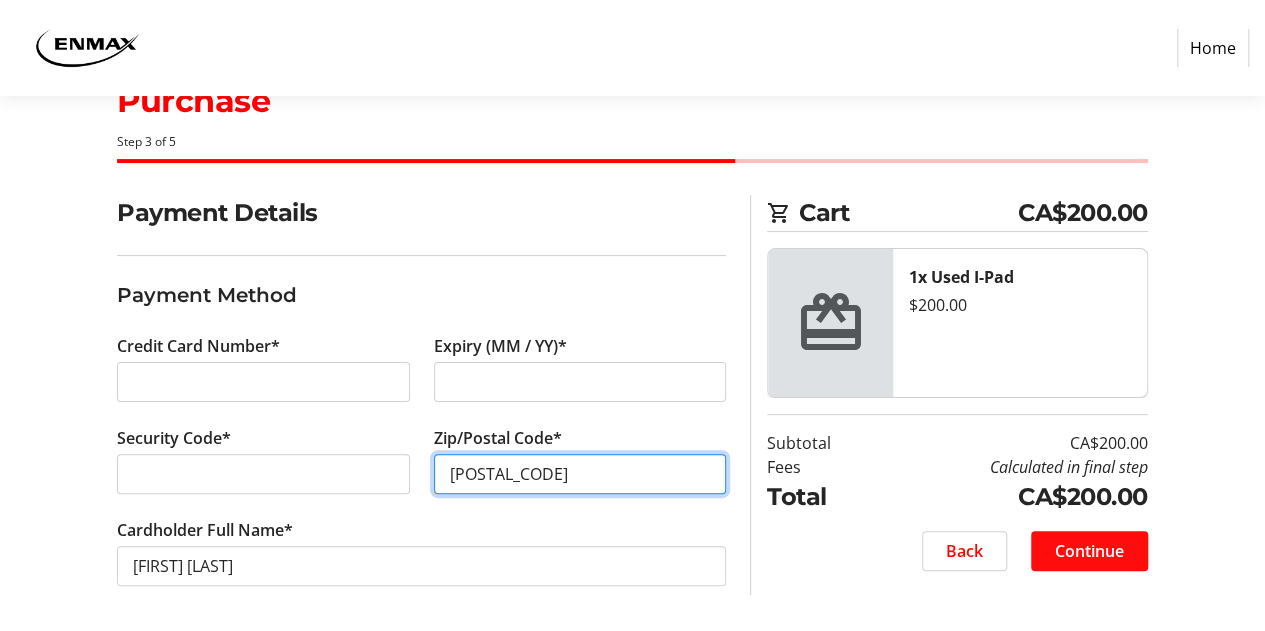 type on "[POSTAL_CODE]" 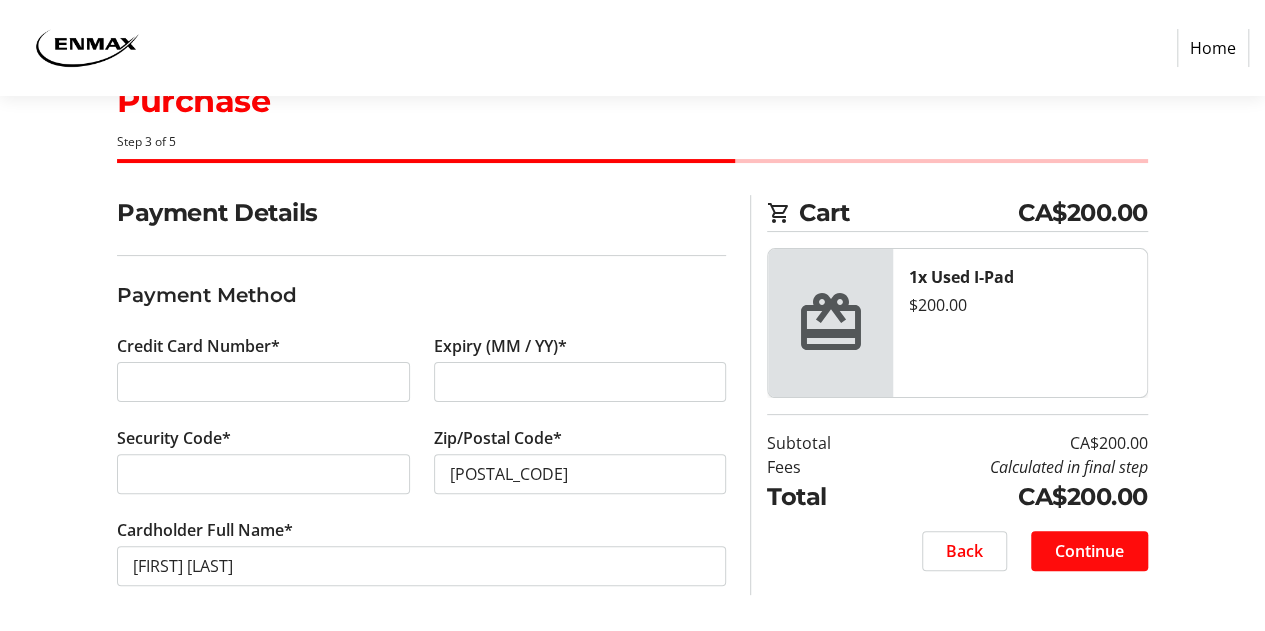 click on "Continue" 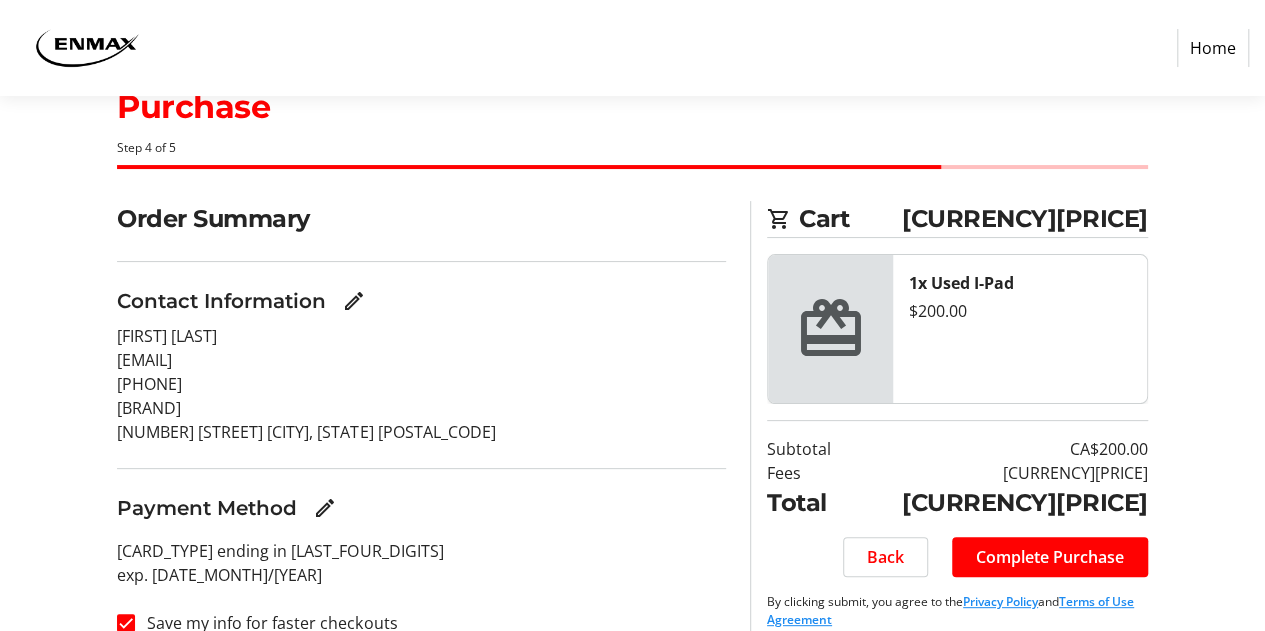 scroll, scrollTop: 88, scrollLeft: 0, axis: vertical 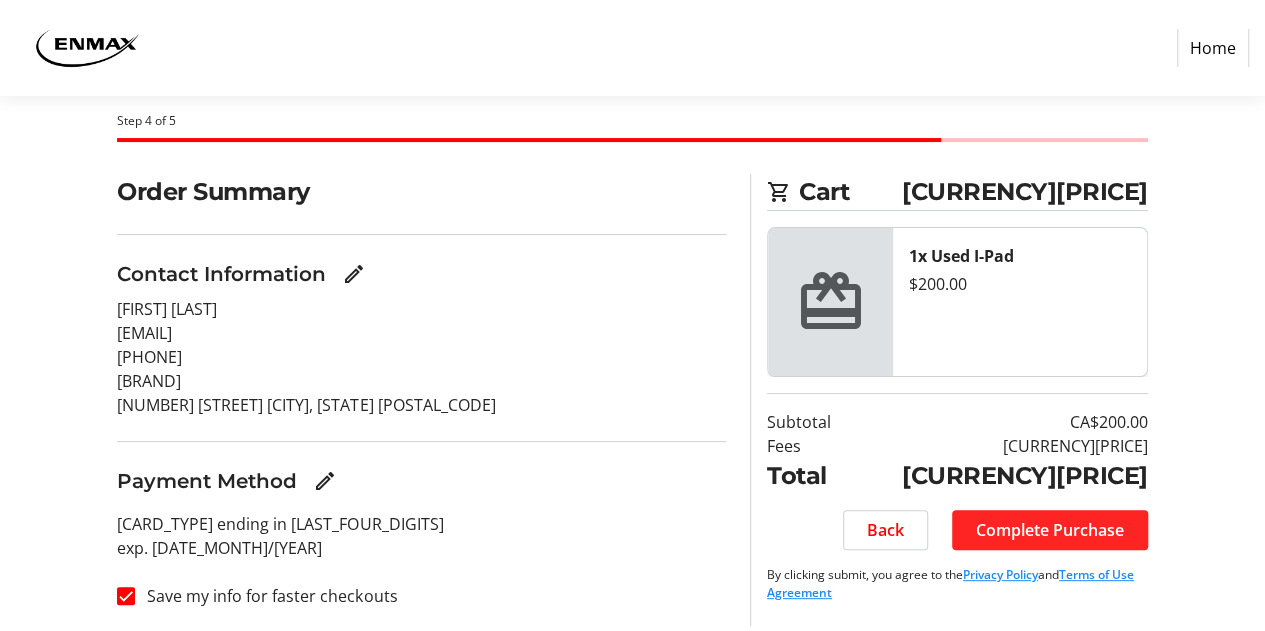 click on "Complete Purchase" 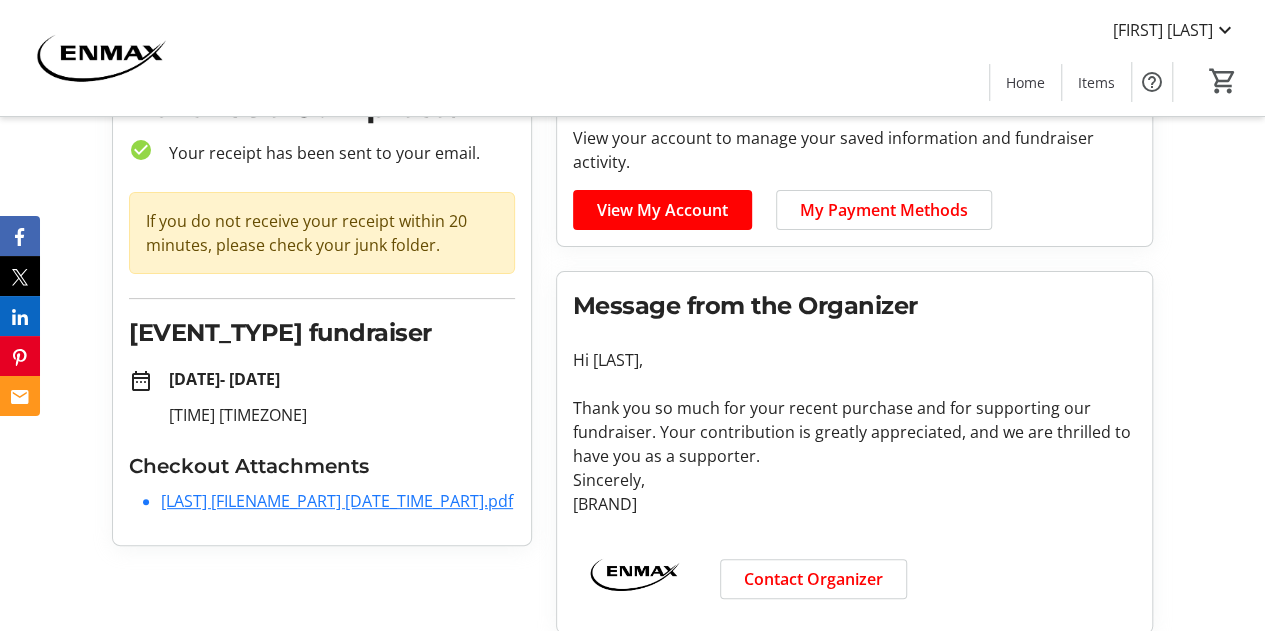 scroll, scrollTop: 134, scrollLeft: 0, axis: vertical 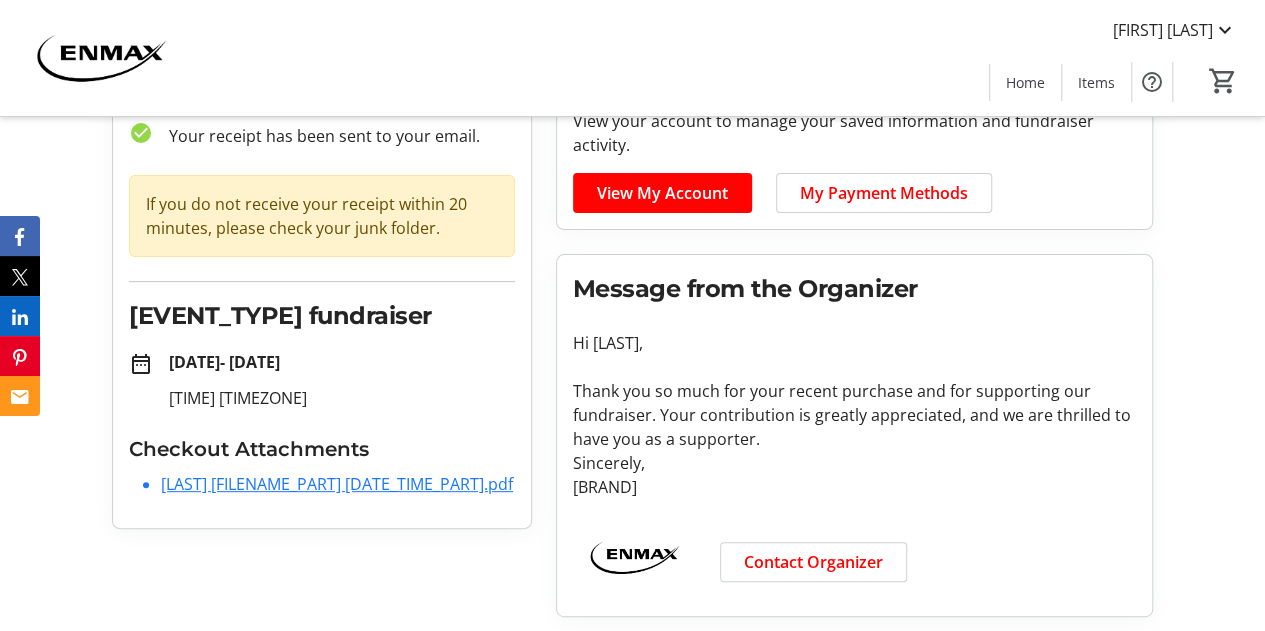 click on "[LAST] [FILENAME_PART] [DATE_TIME_PART].pdf" 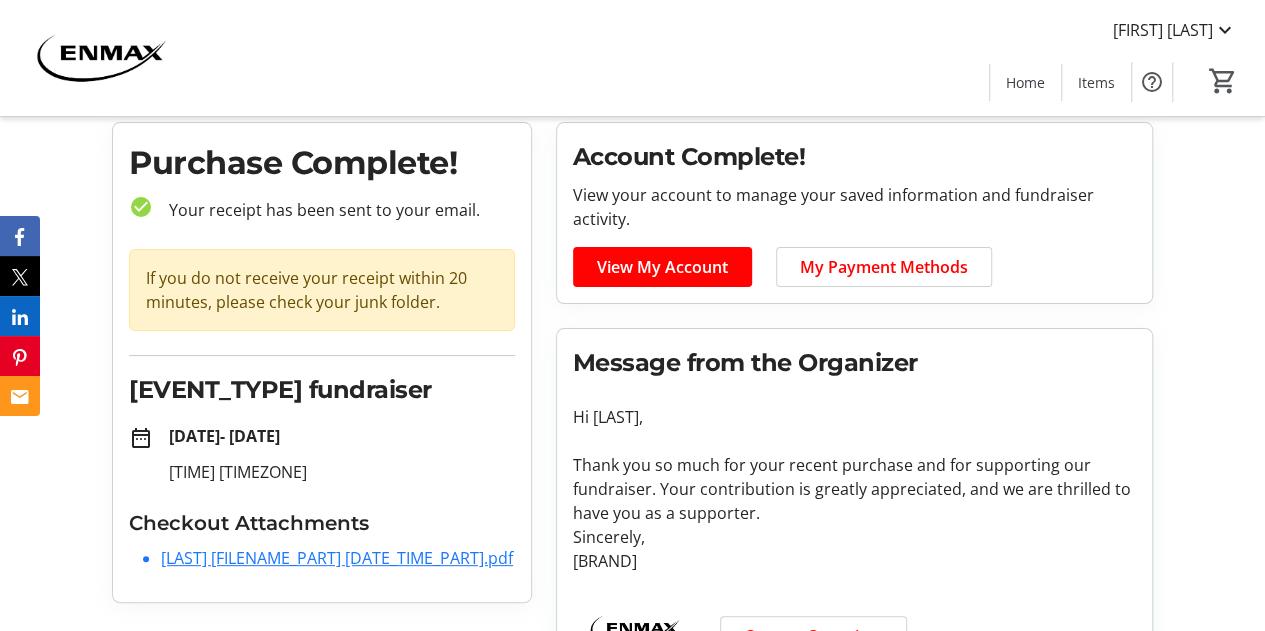 scroll, scrollTop: 0, scrollLeft: 0, axis: both 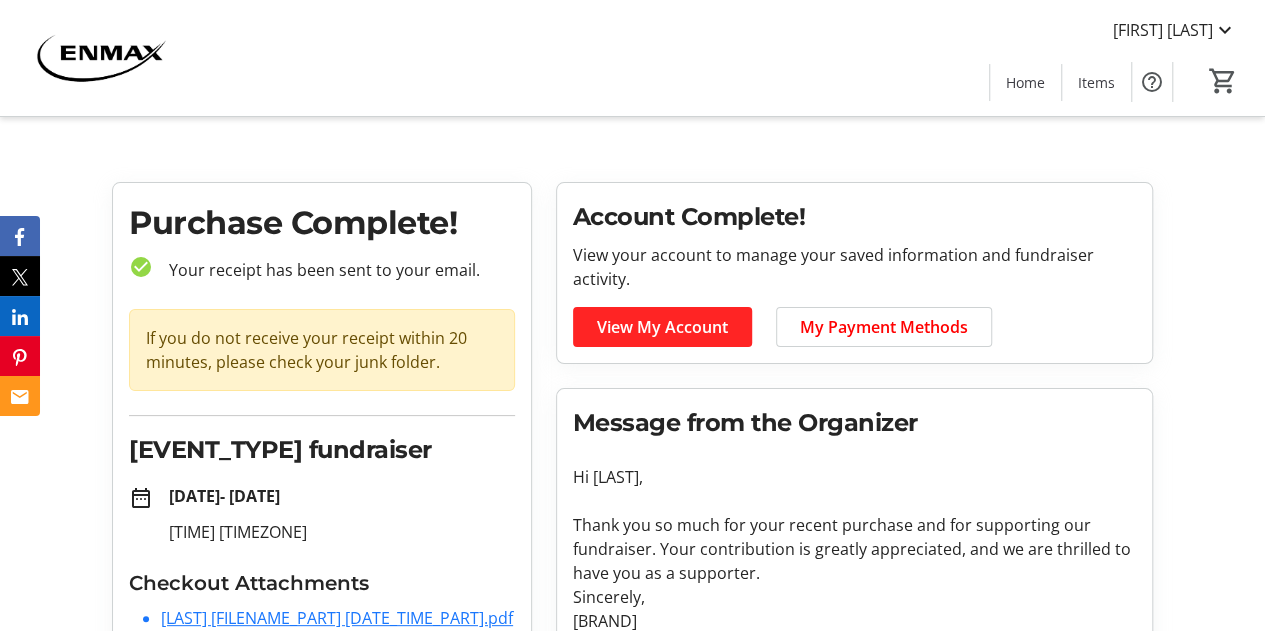 click on "View My Account" 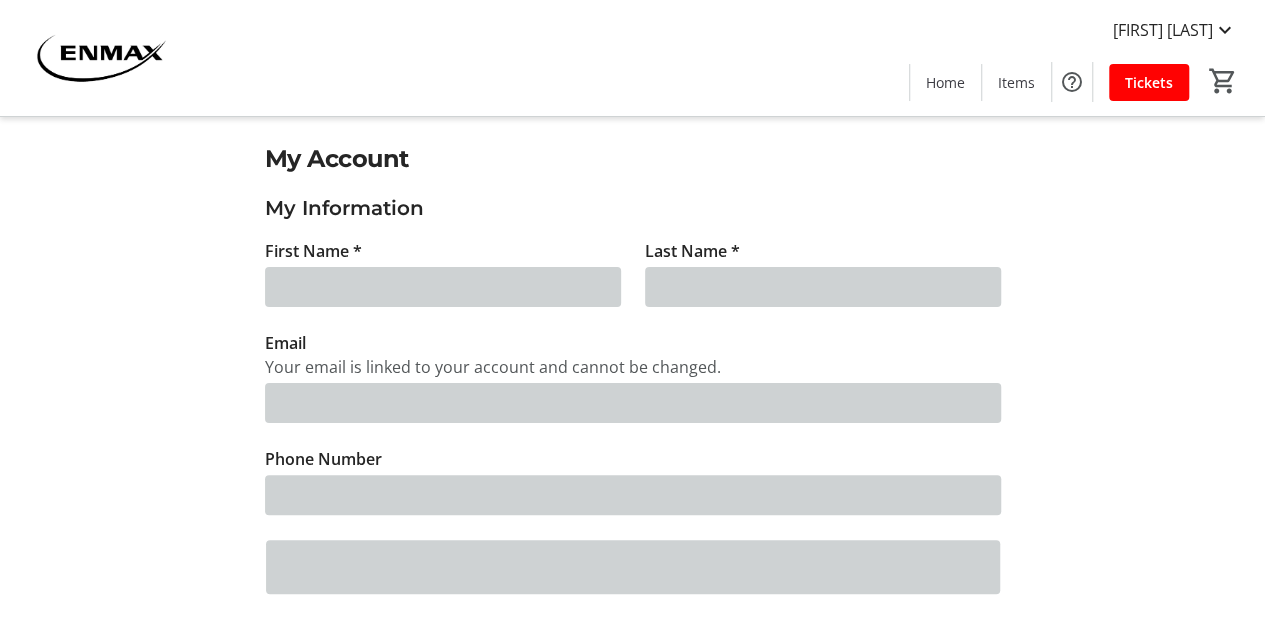 type on "[NAME]" 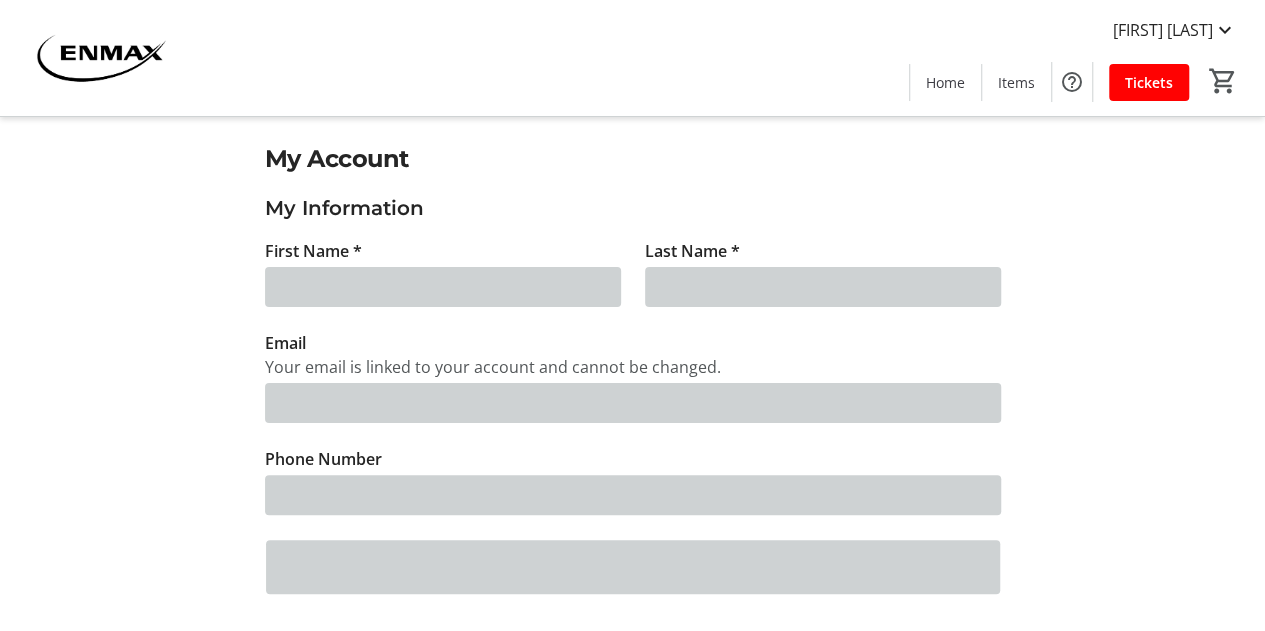 type on "[NAME]" 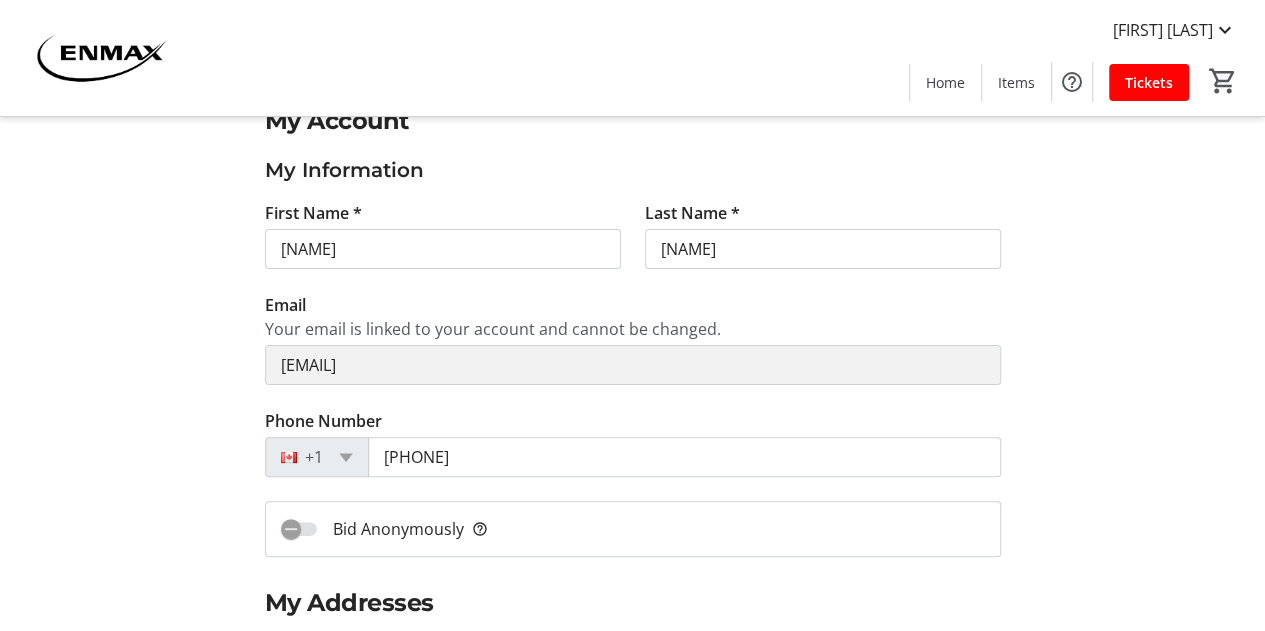 scroll, scrollTop: 0, scrollLeft: 0, axis: both 